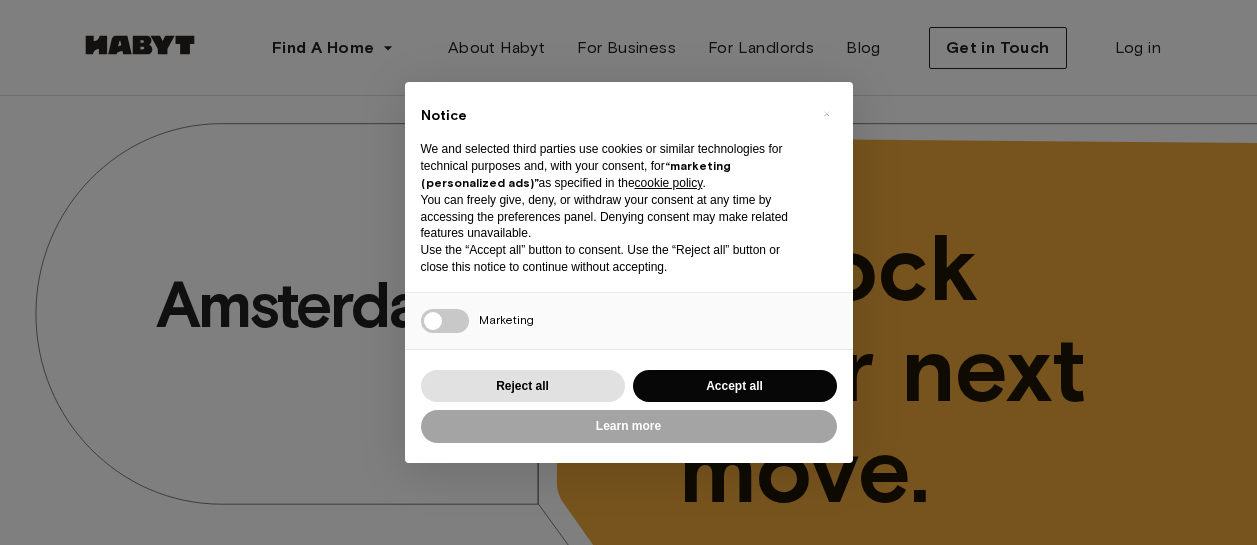 scroll, scrollTop: 0, scrollLeft: 0, axis: both 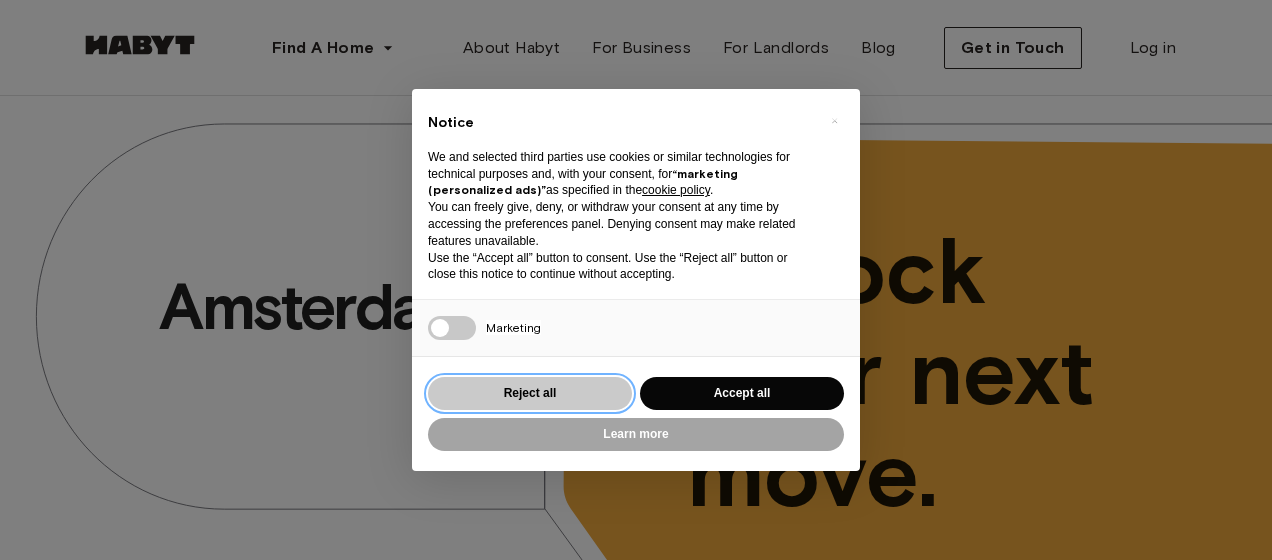 click on "Reject all" at bounding box center (530, 393) 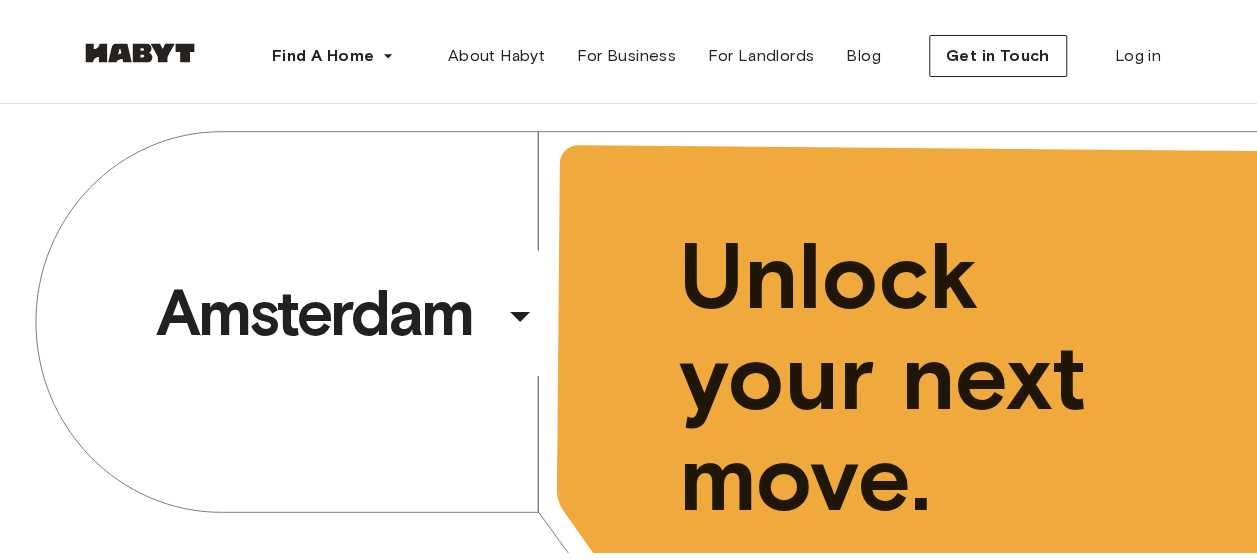 scroll, scrollTop: 0, scrollLeft: 0, axis: both 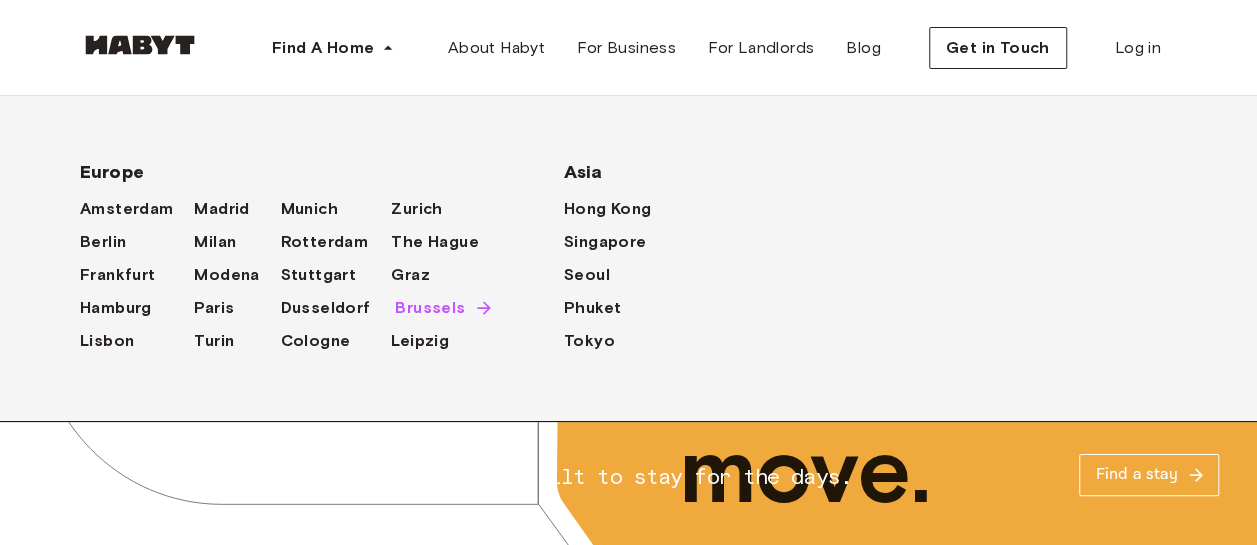 click on "Brussels" at bounding box center (430, 308) 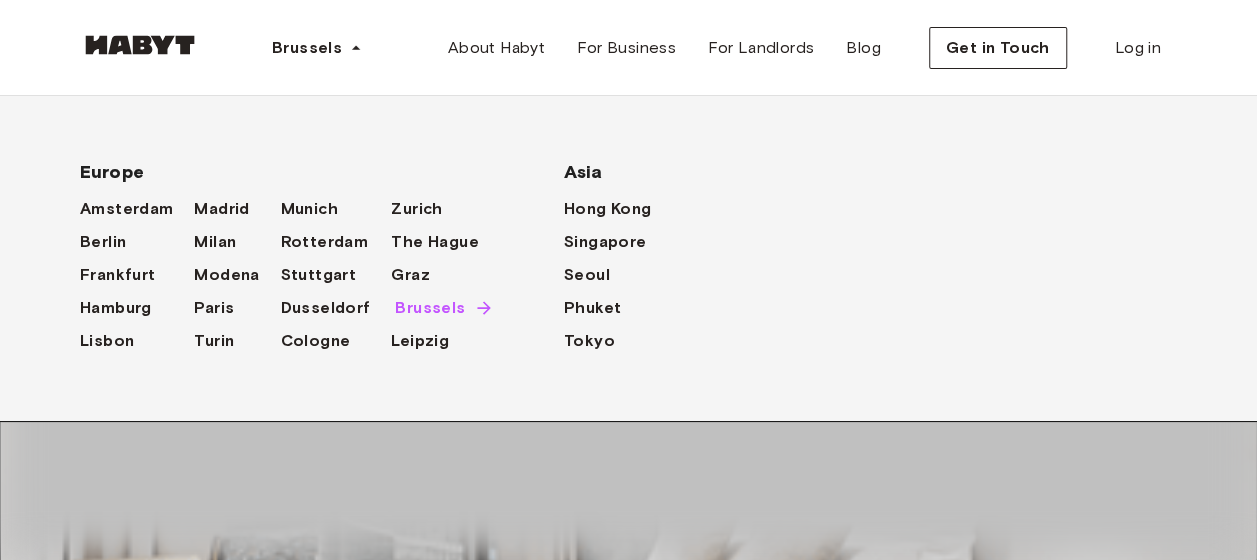 scroll, scrollTop: 180, scrollLeft: 0, axis: vertical 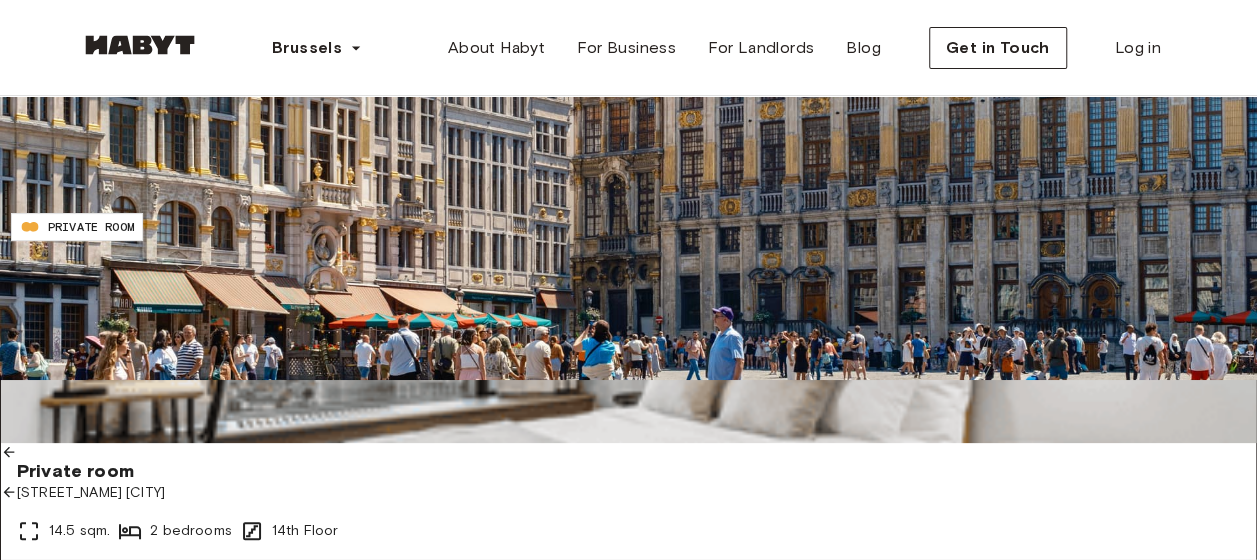 click 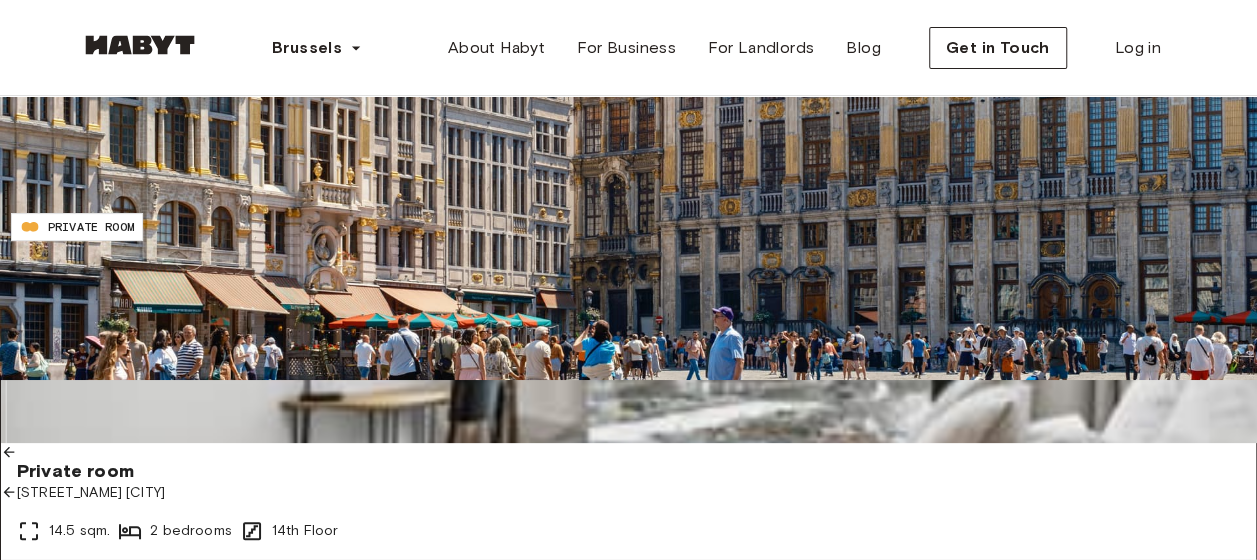 click 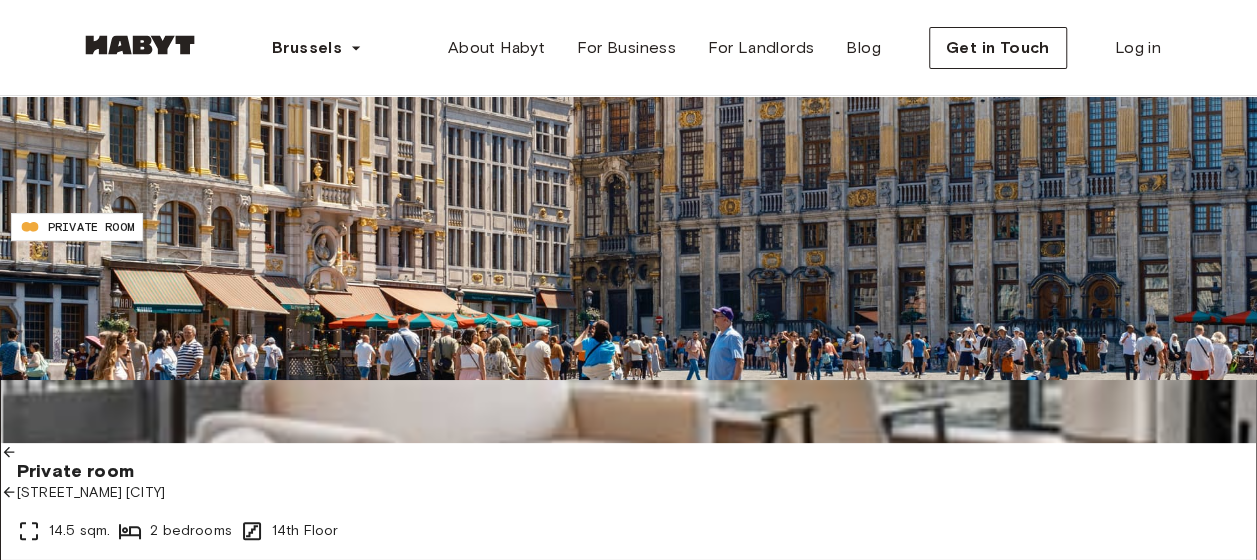 click 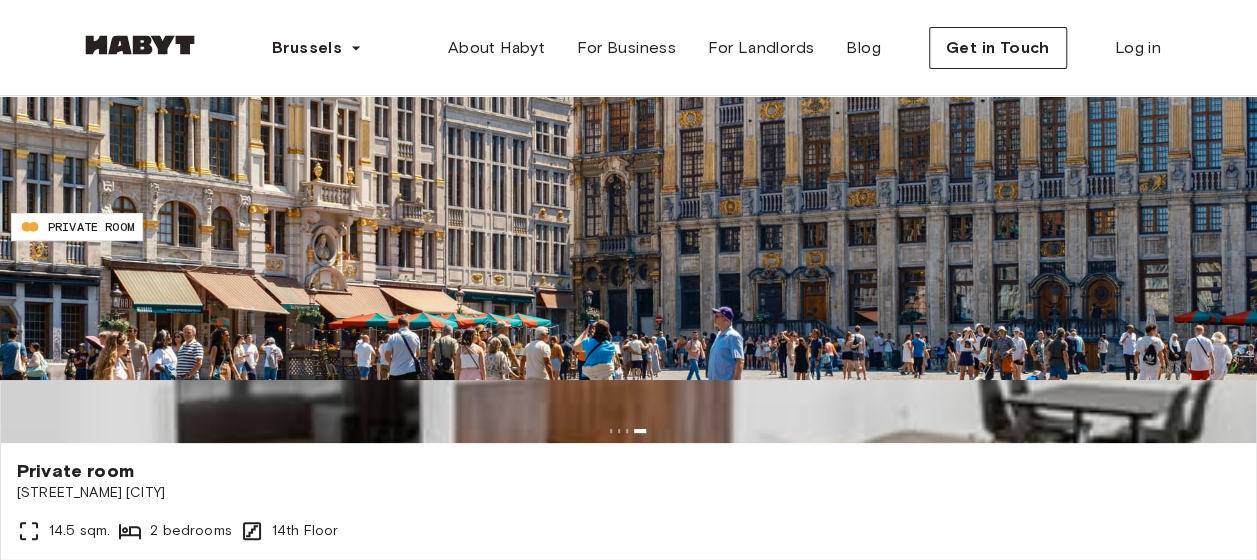 scroll, scrollTop: 432, scrollLeft: 0, axis: vertical 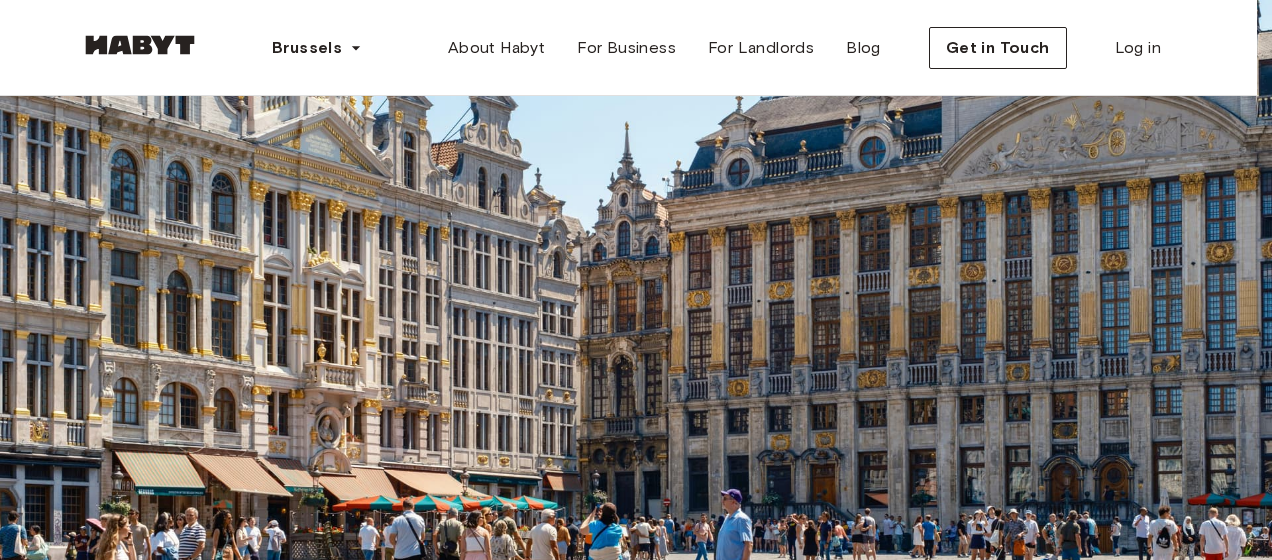 click on "**********" at bounding box center (636, 6208) 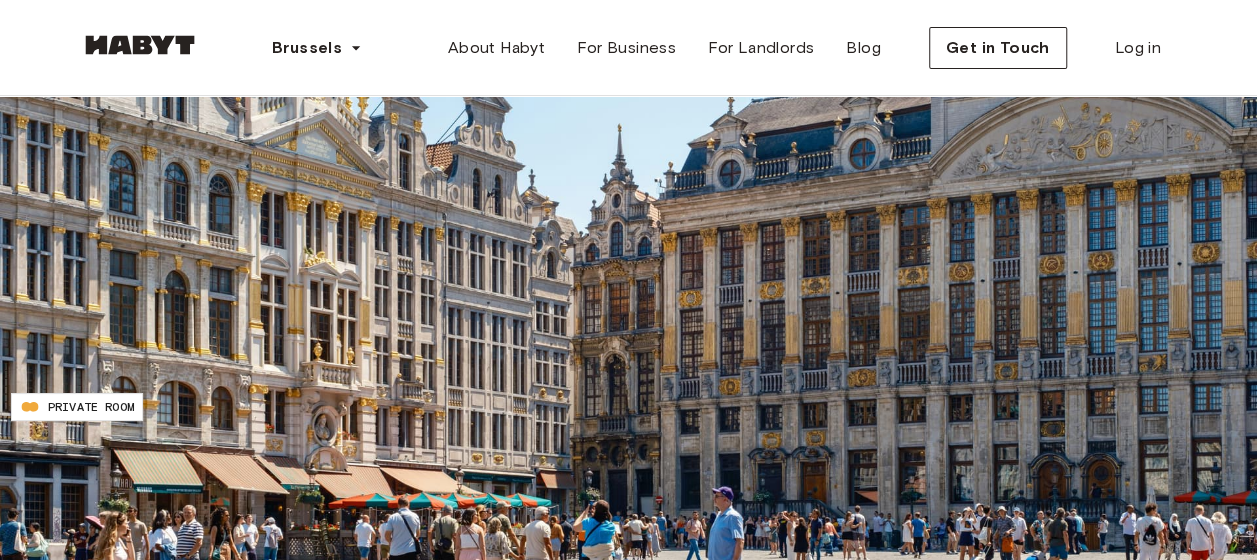 click on "Filters" at bounding box center (33, 366) 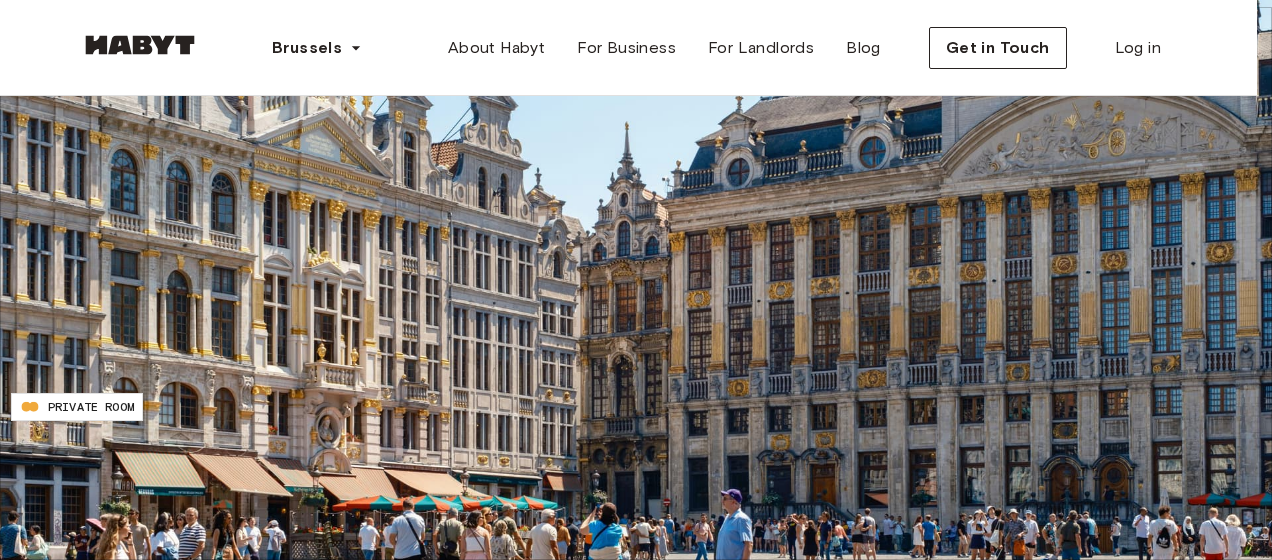 type on "***" 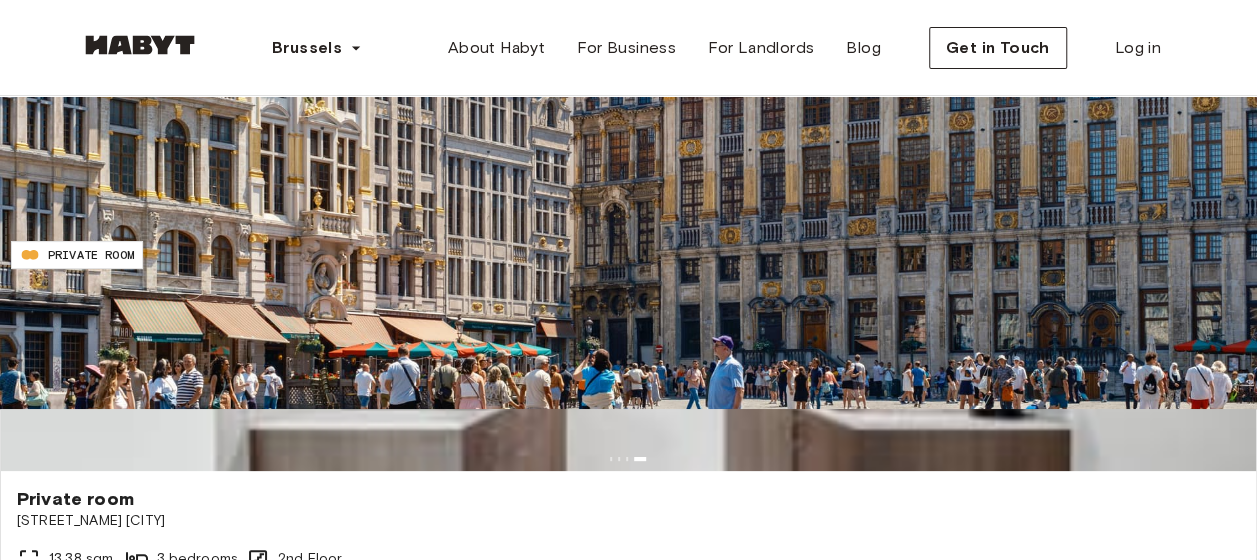 scroll, scrollTop: 197, scrollLeft: 0, axis: vertical 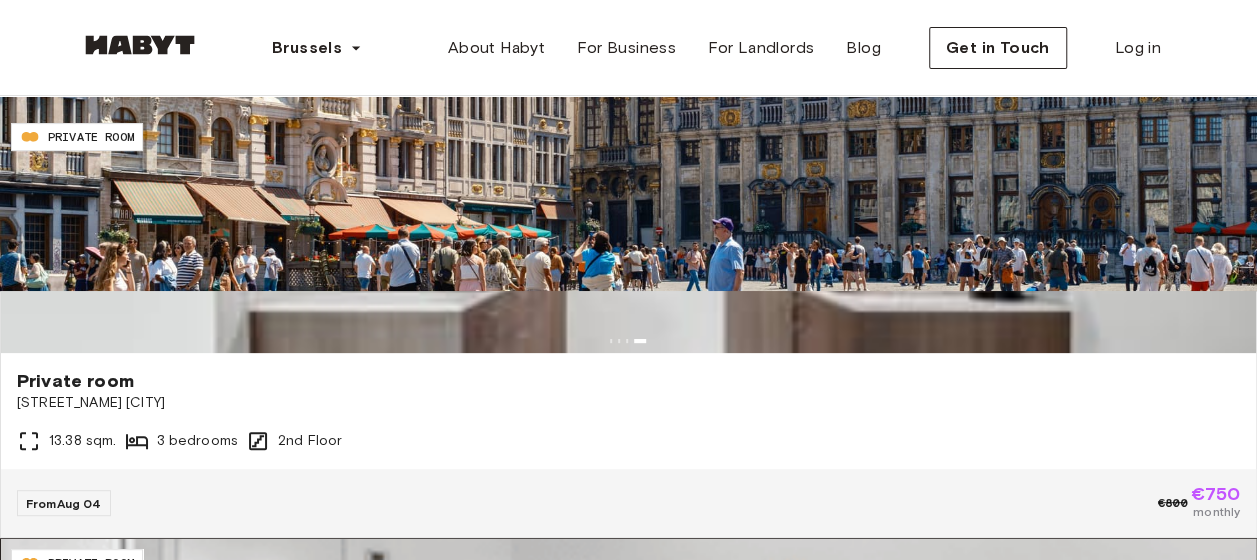 click on "Private room" at bounding box center (628, 807) 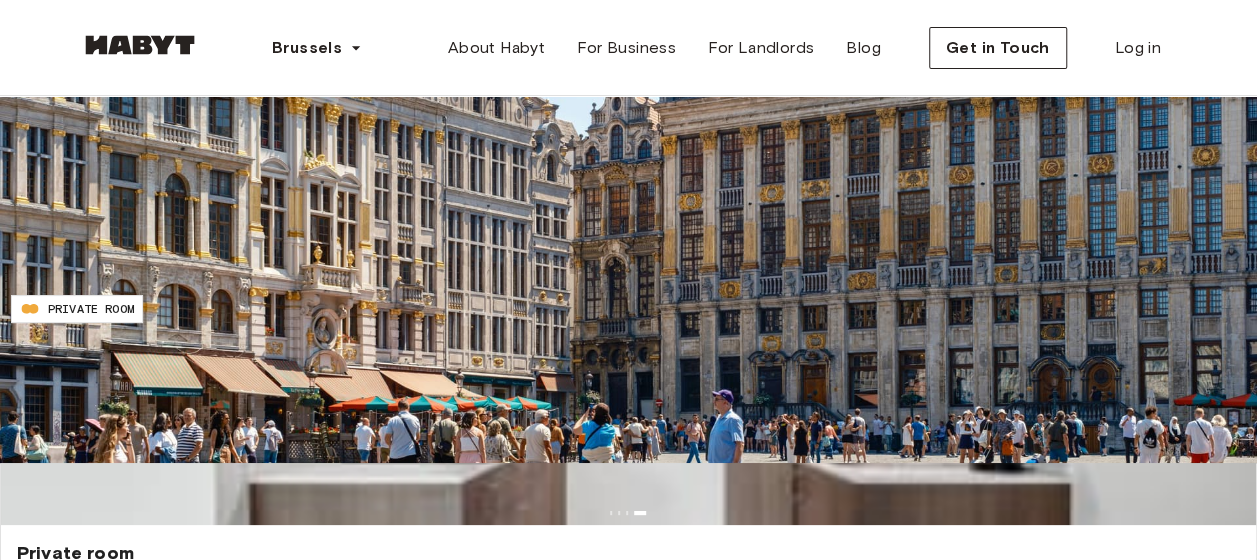 scroll, scrollTop: 91, scrollLeft: 0, axis: vertical 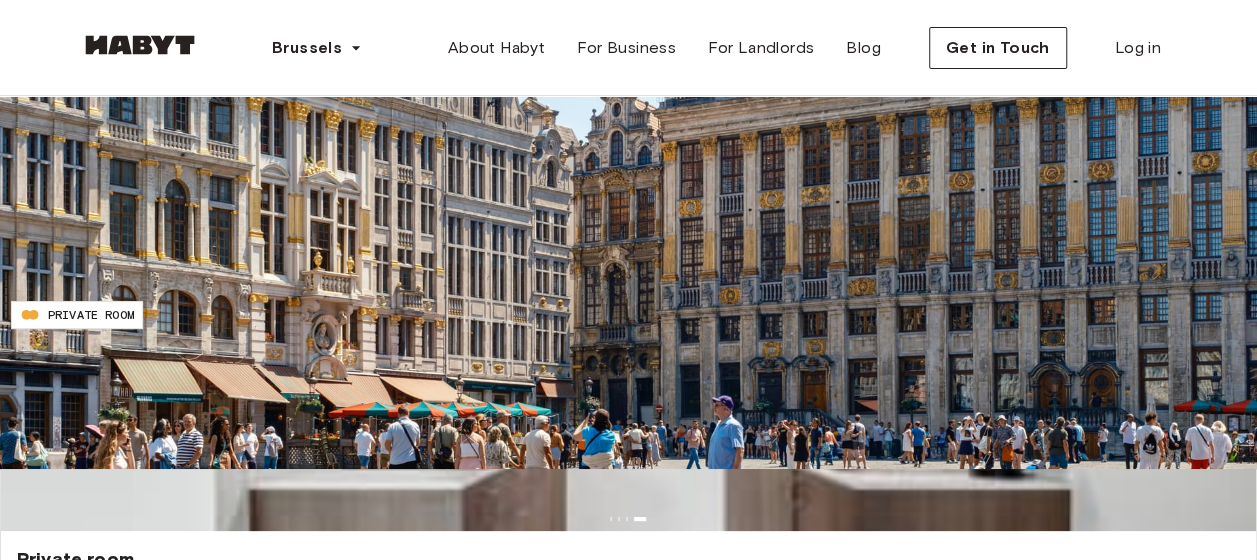 click on "***" at bounding box center (71, 256) 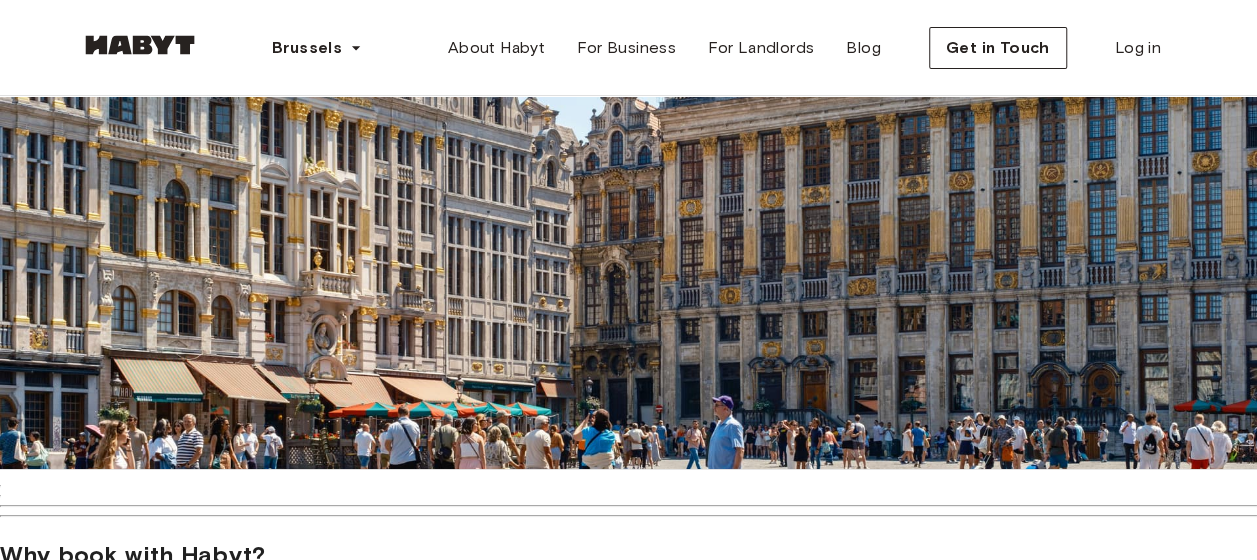 type on "*" 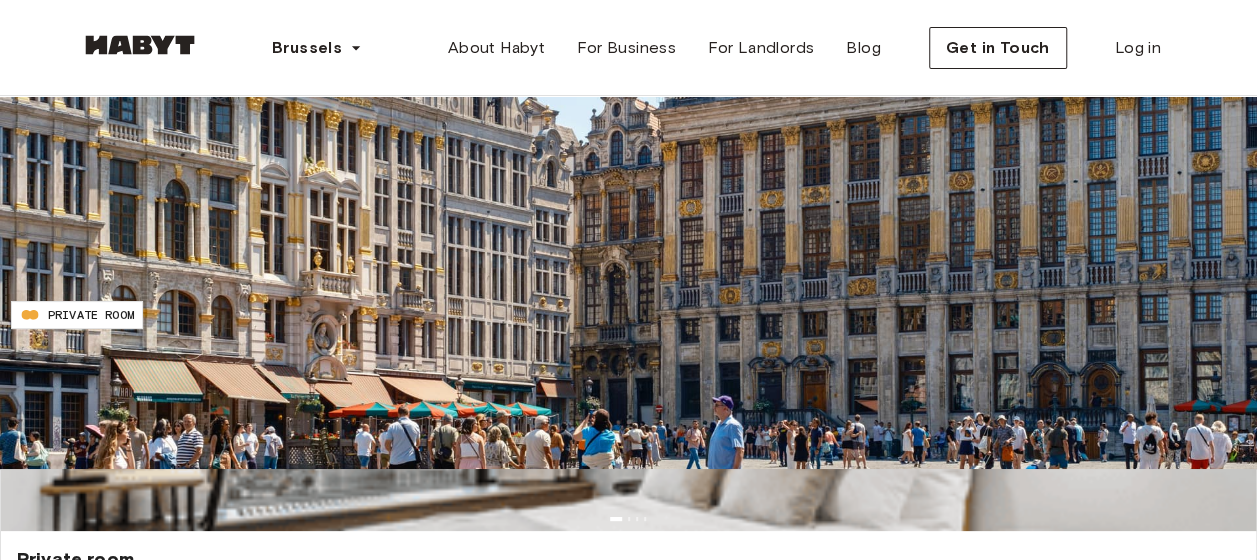 scroll, scrollTop: 365, scrollLeft: 0, axis: vertical 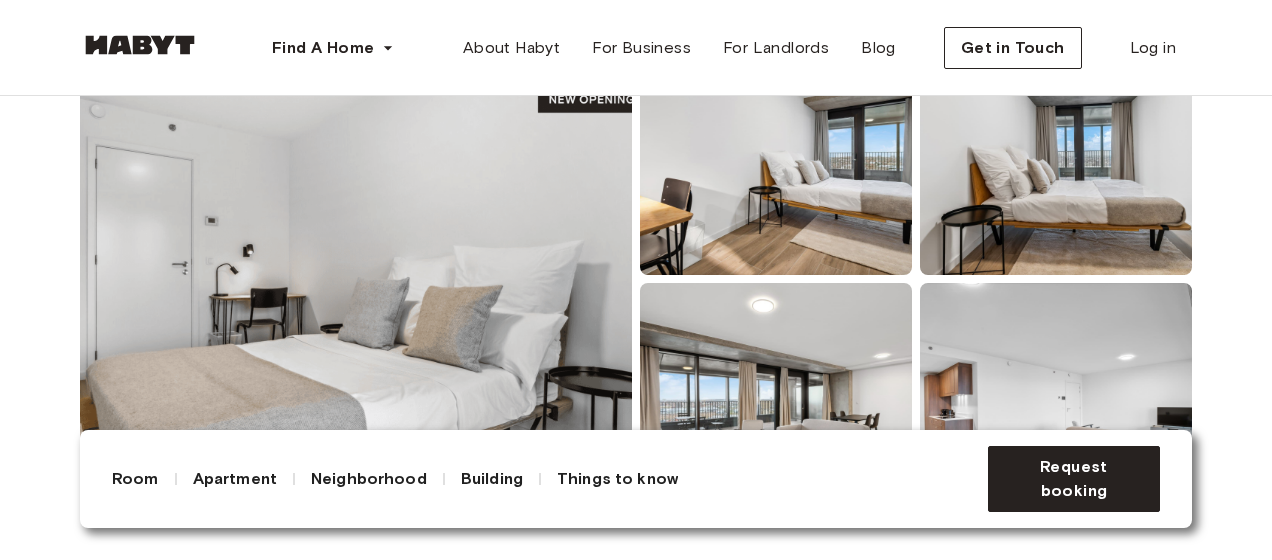 click at bounding box center [356, 279] 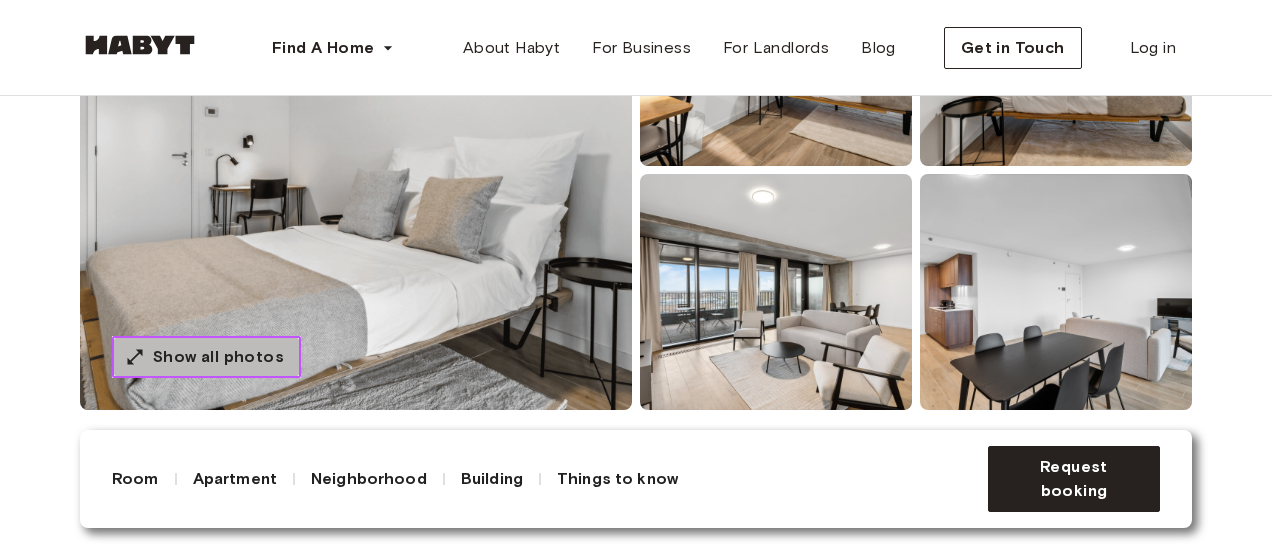 click on "Show all photos" at bounding box center [218, 357] 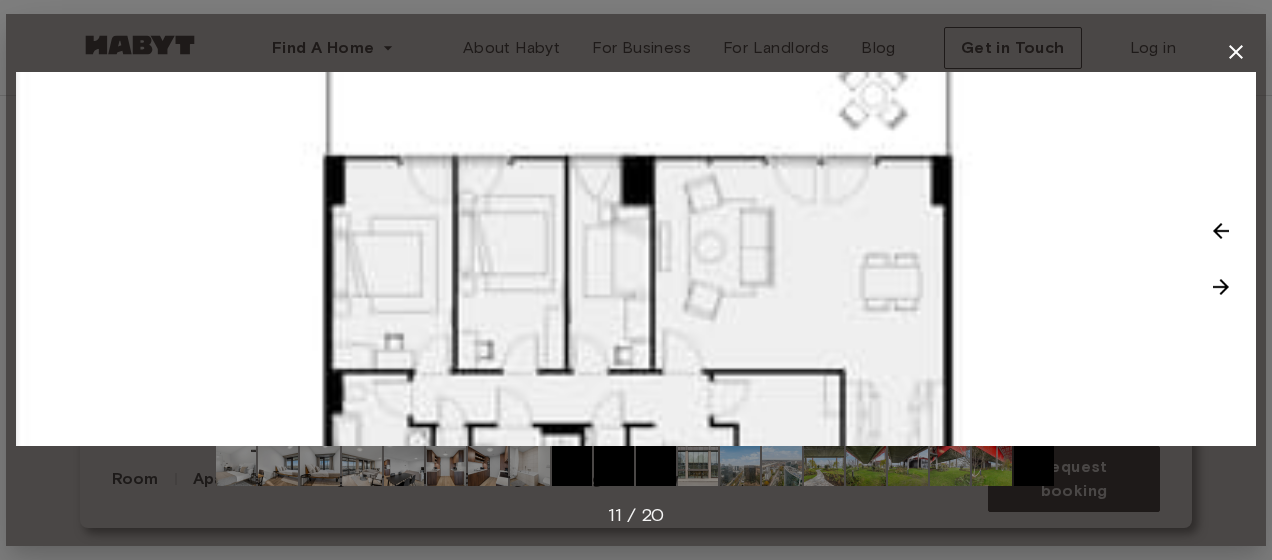 click on "11 / 20" at bounding box center (636, 515) 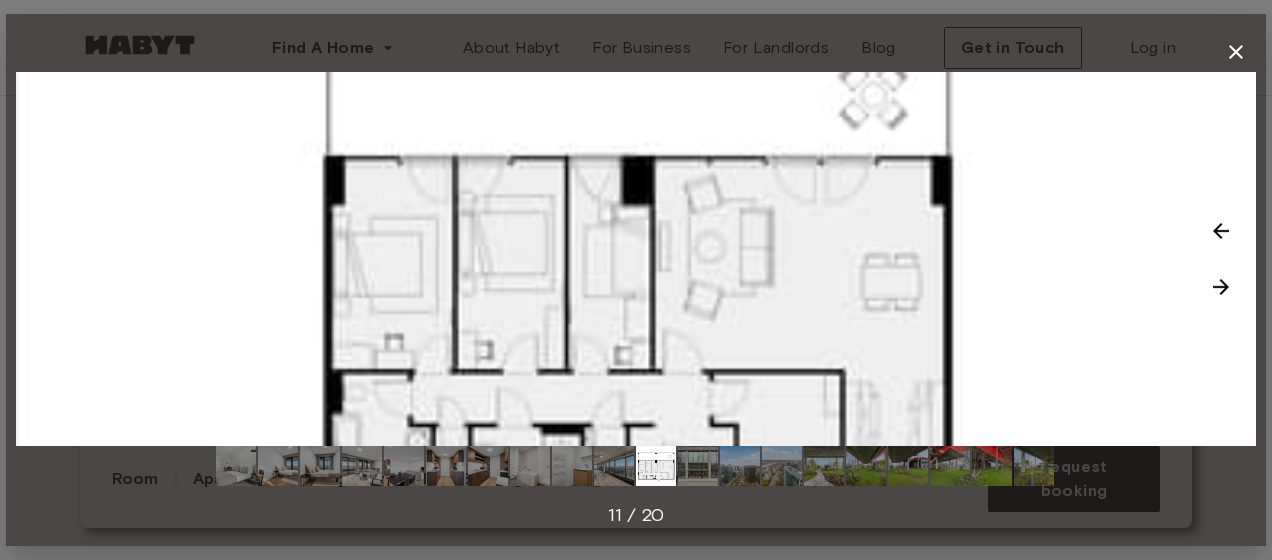click 